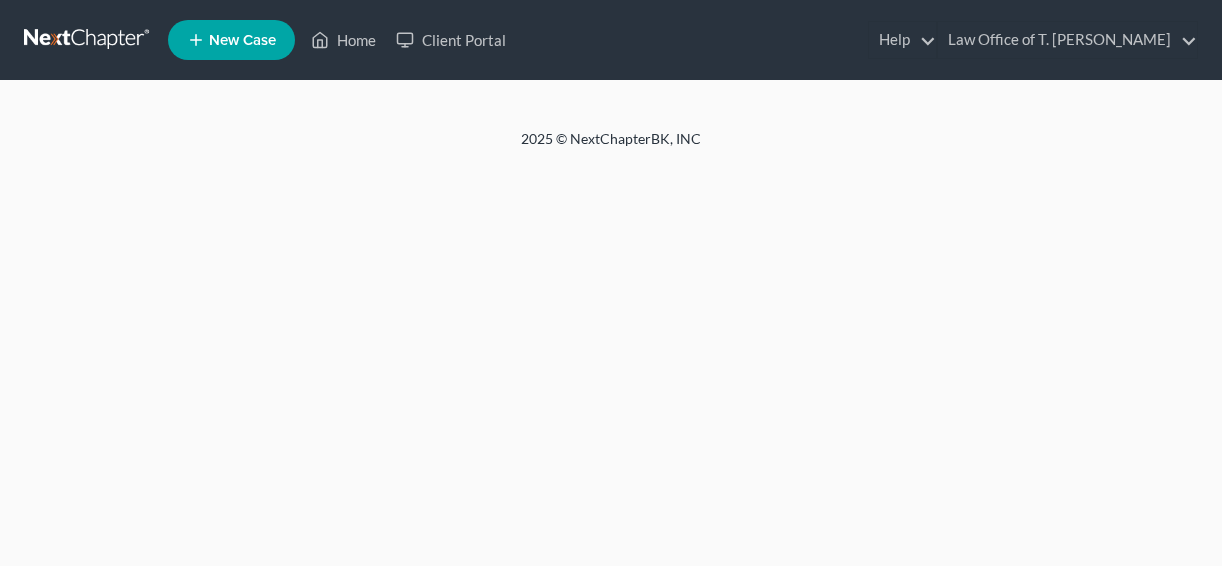 scroll, scrollTop: 0, scrollLeft: 0, axis: both 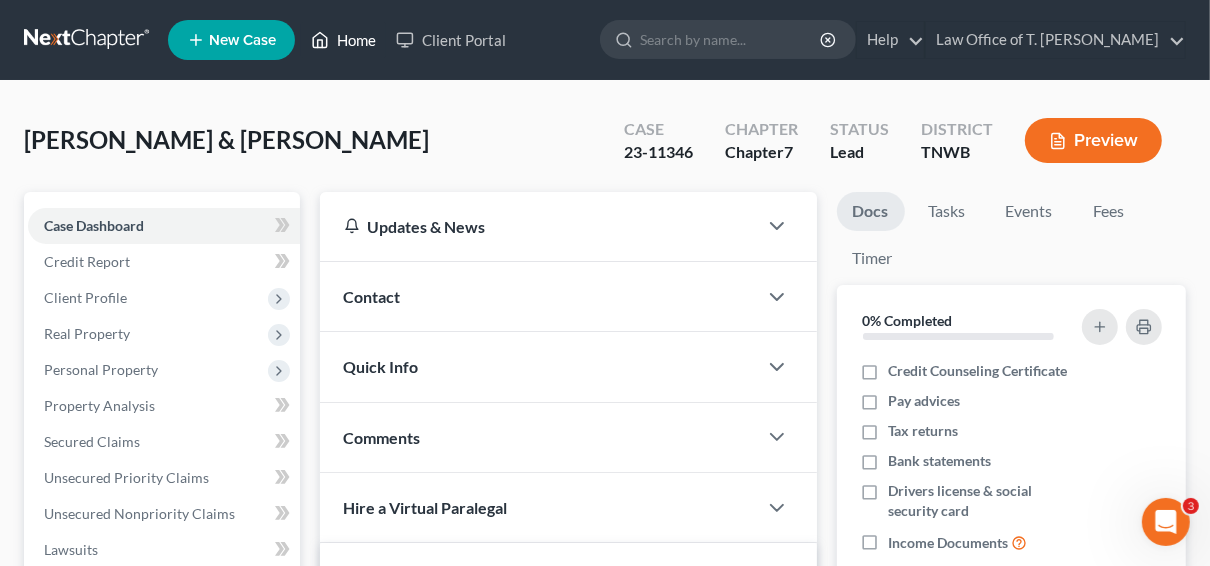 click on "Home" at bounding box center [343, 40] 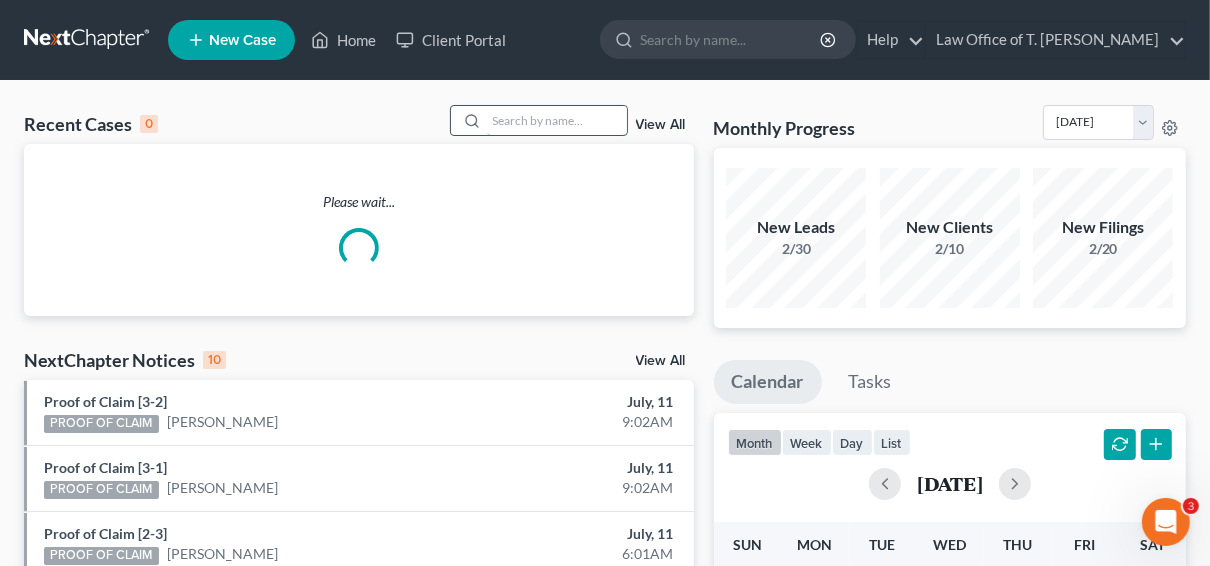 click at bounding box center [557, 120] 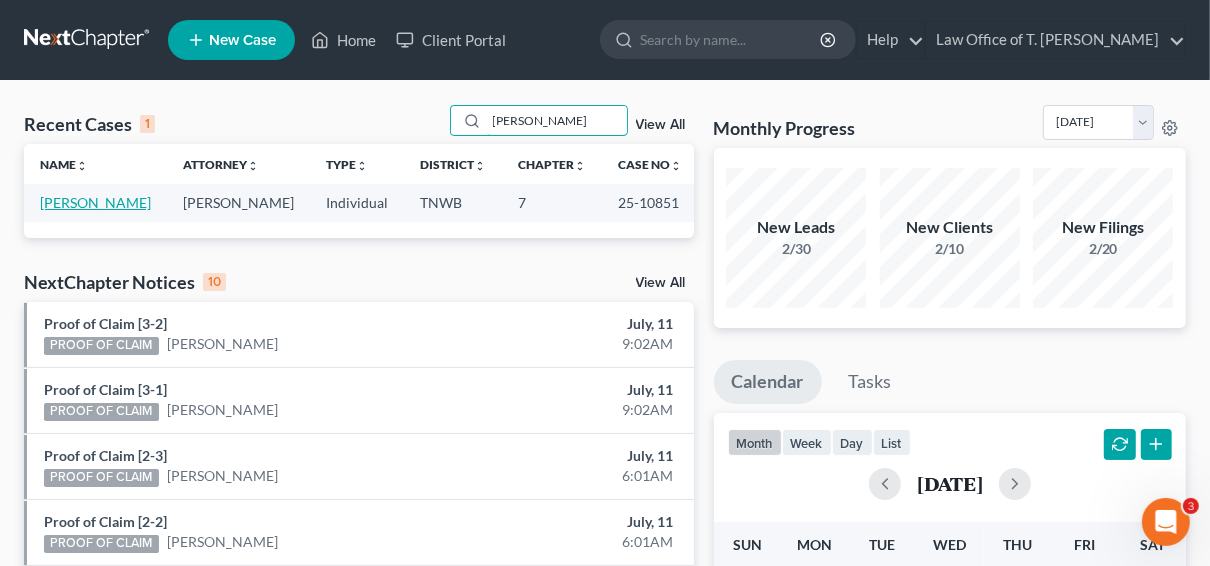 type on "[PERSON_NAME]" 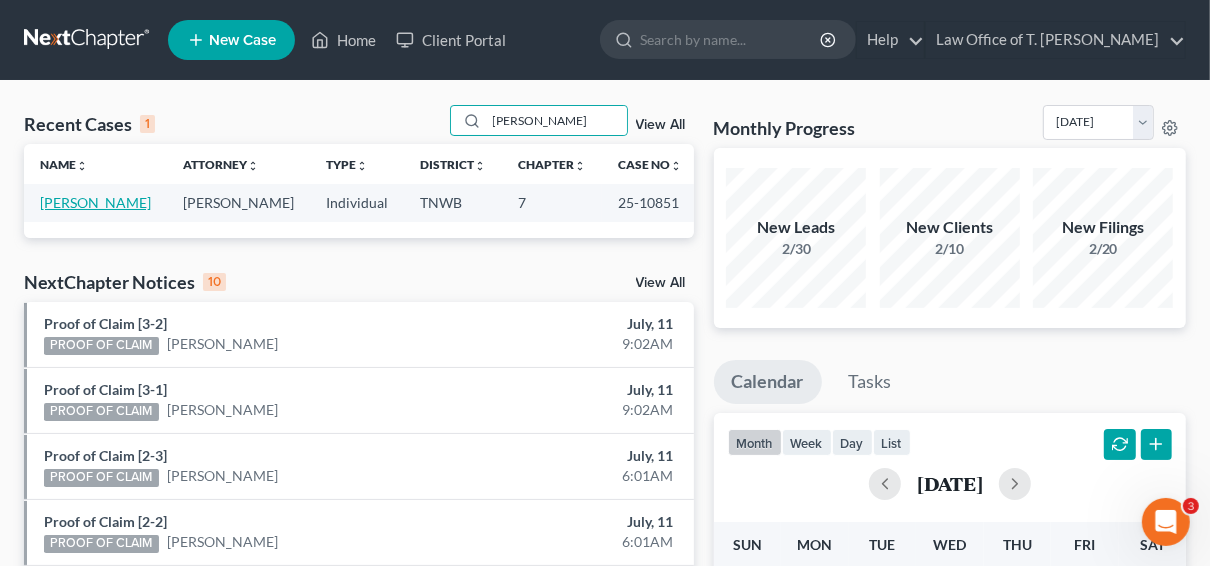 click on "[PERSON_NAME]" at bounding box center [95, 202] 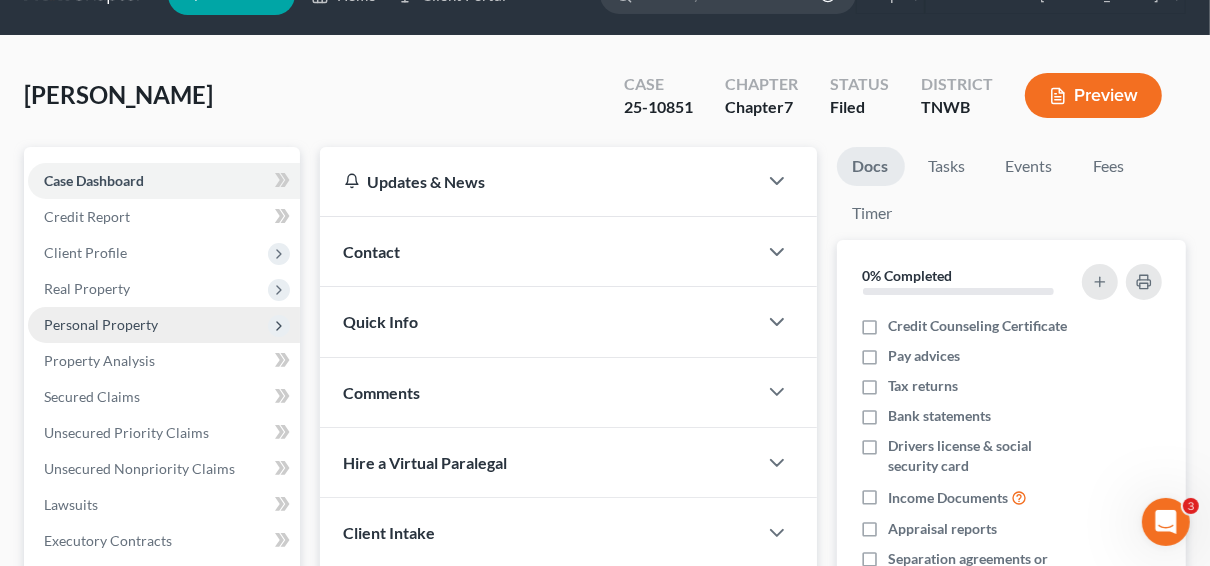 scroll, scrollTop: 160, scrollLeft: 0, axis: vertical 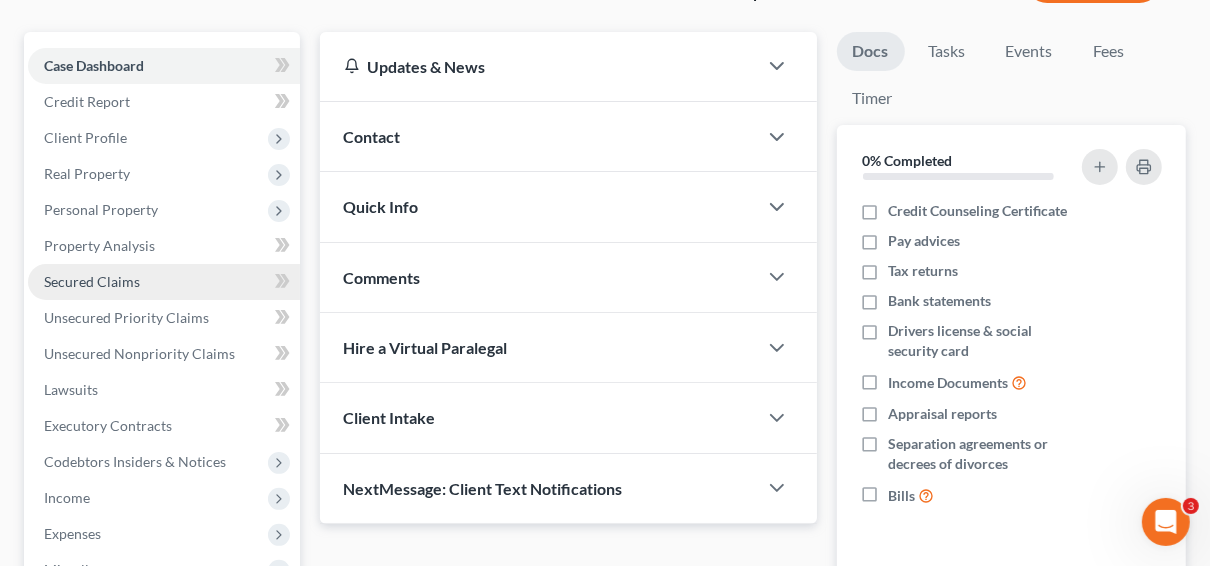 click on "Secured Claims" at bounding box center (92, 281) 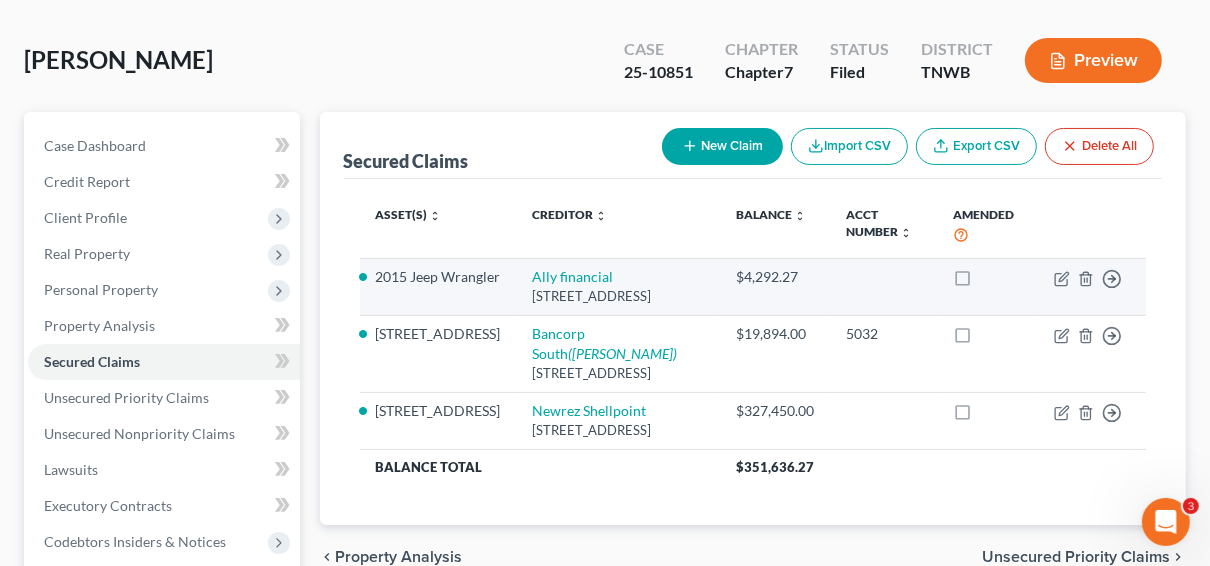 scroll, scrollTop: 160, scrollLeft: 0, axis: vertical 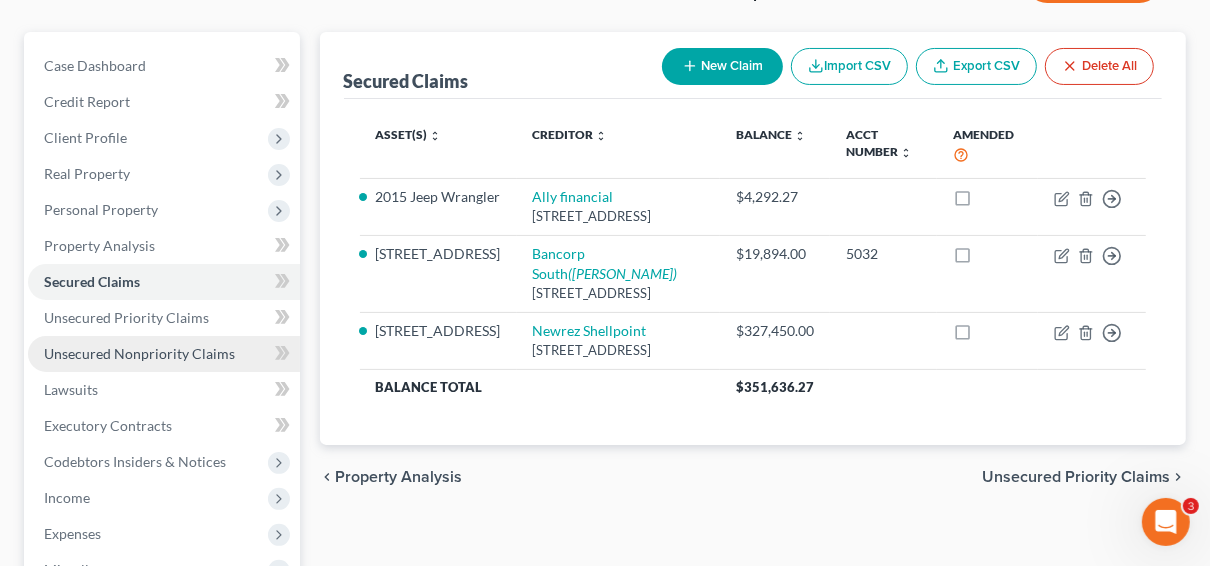 click on "Unsecured Nonpriority Claims" at bounding box center (139, 353) 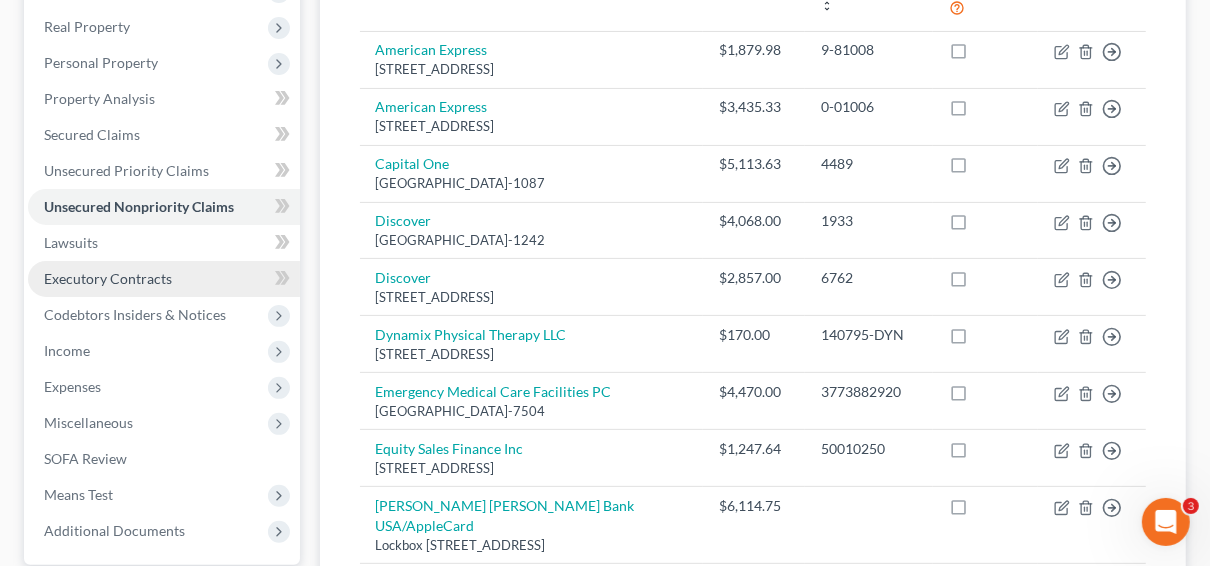 scroll, scrollTop: 334, scrollLeft: 0, axis: vertical 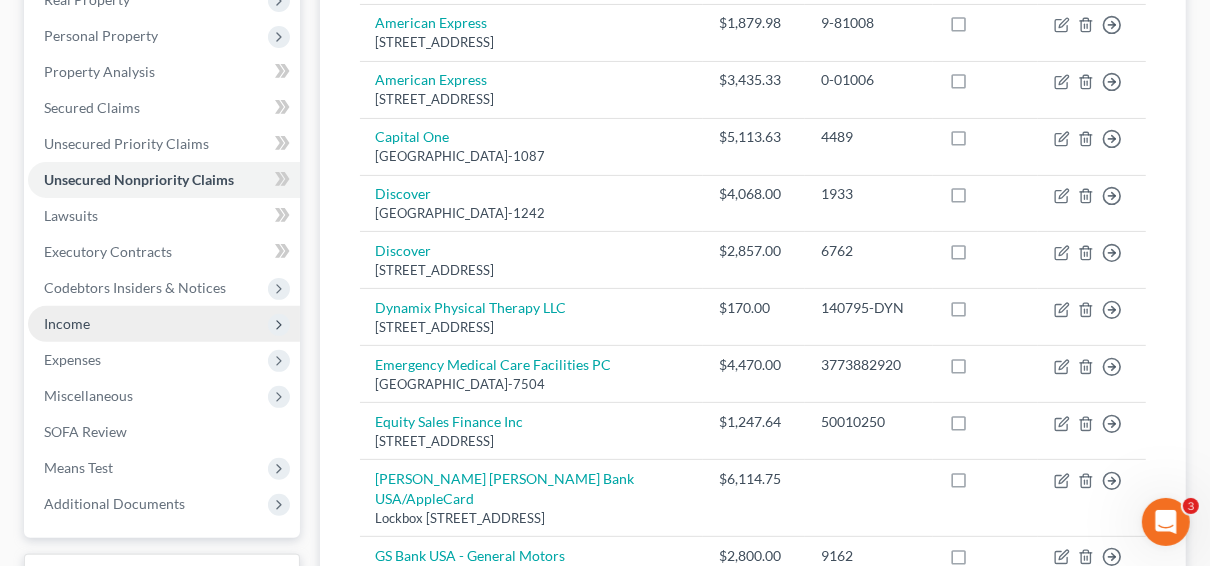click on "Income" at bounding box center (164, 324) 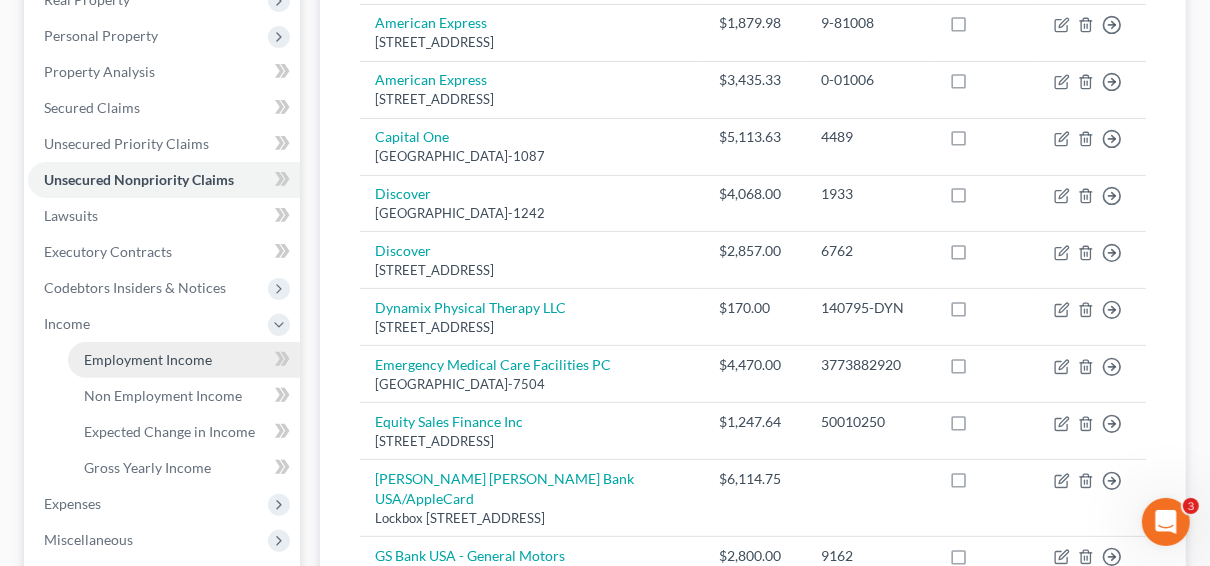 click on "Employment Income" at bounding box center [148, 359] 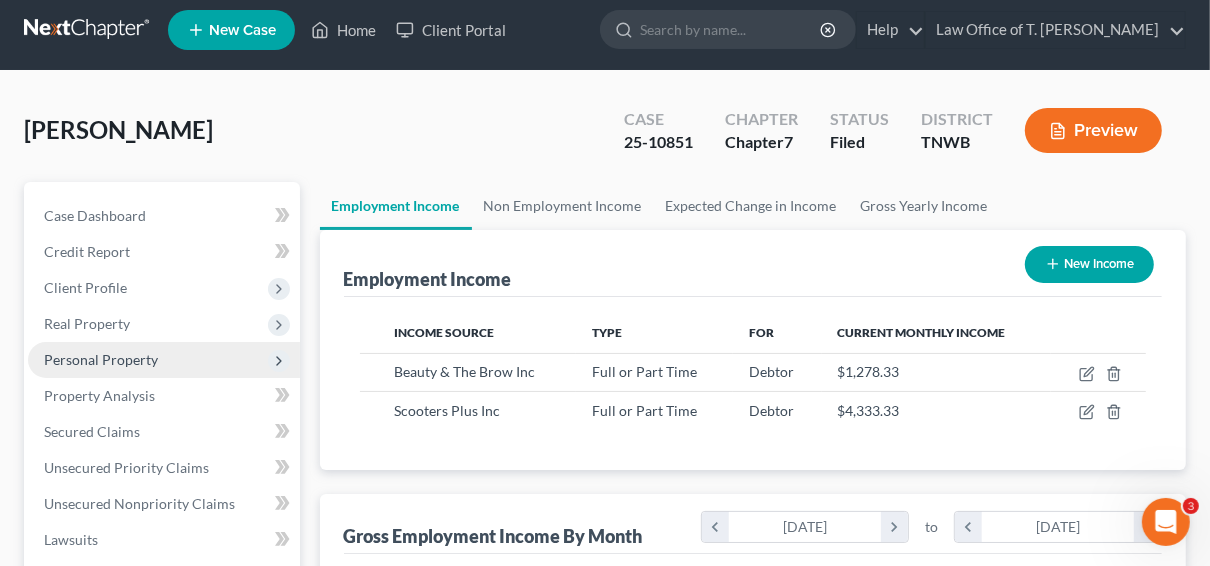 scroll, scrollTop: 0, scrollLeft: 0, axis: both 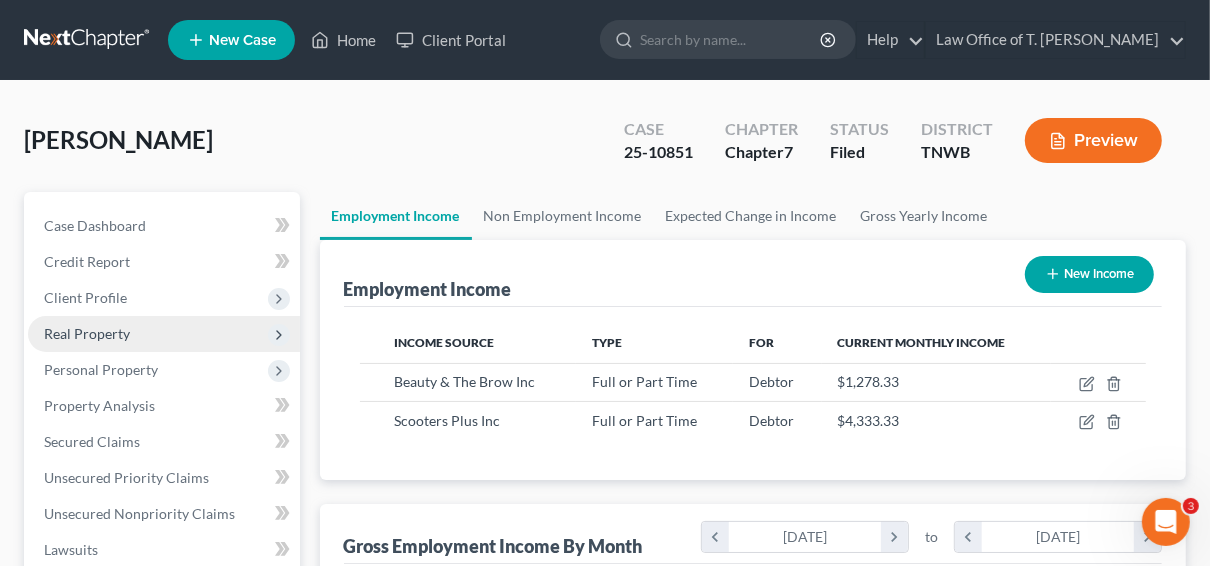 click on "Real Property" at bounding box center (87, 333) 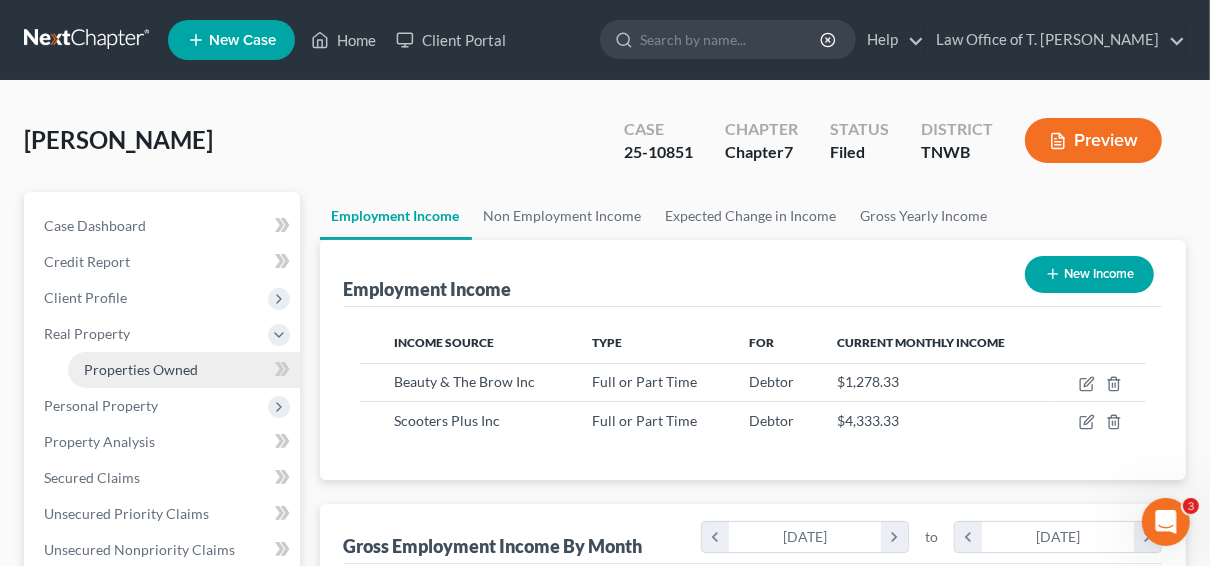 click on "Properties Owned" at bounding box center [141, 369] 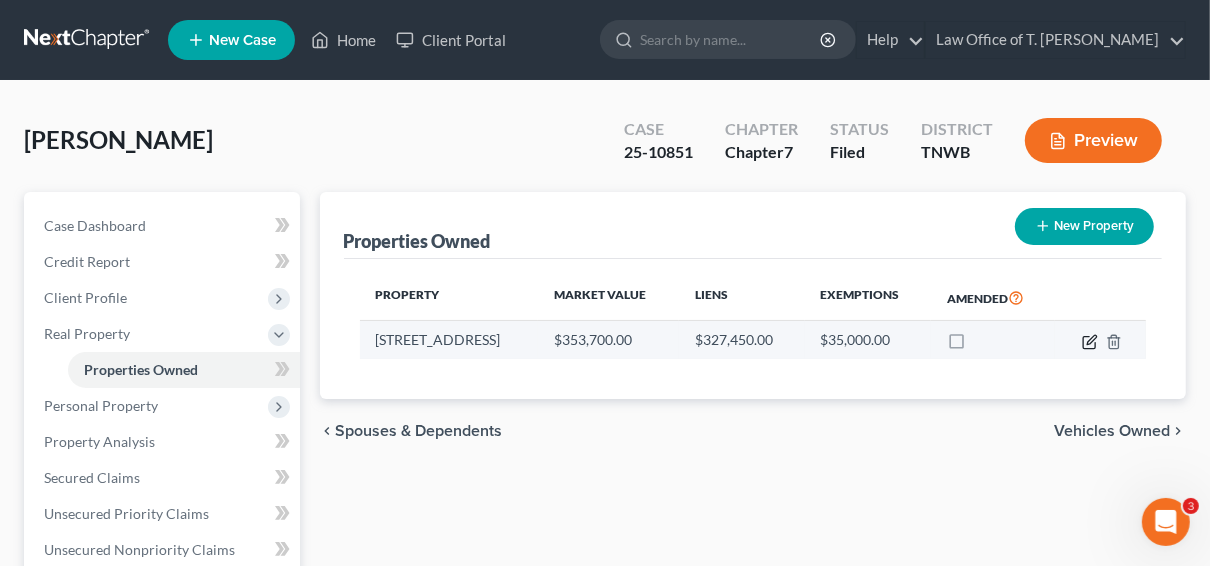 click 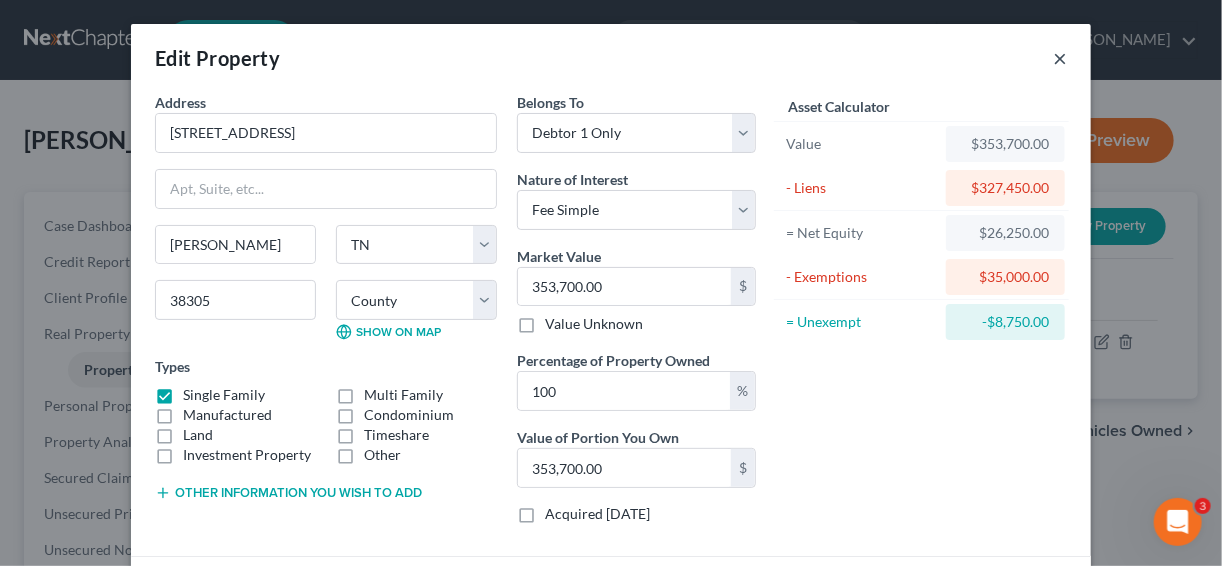 click on "×" at bounding box center (1060, 58) 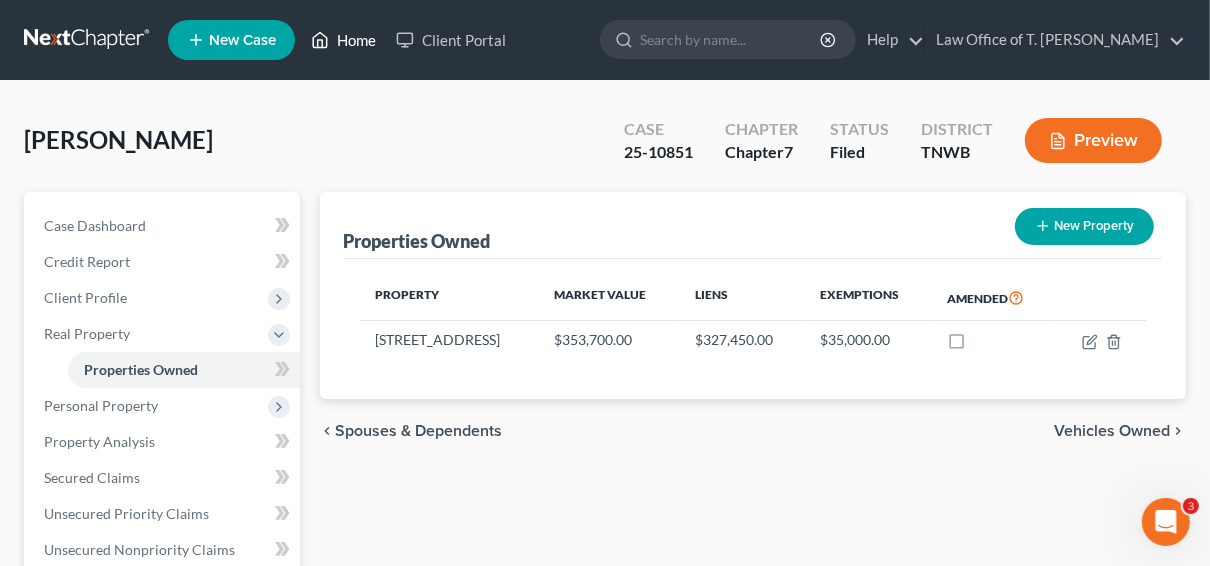 click 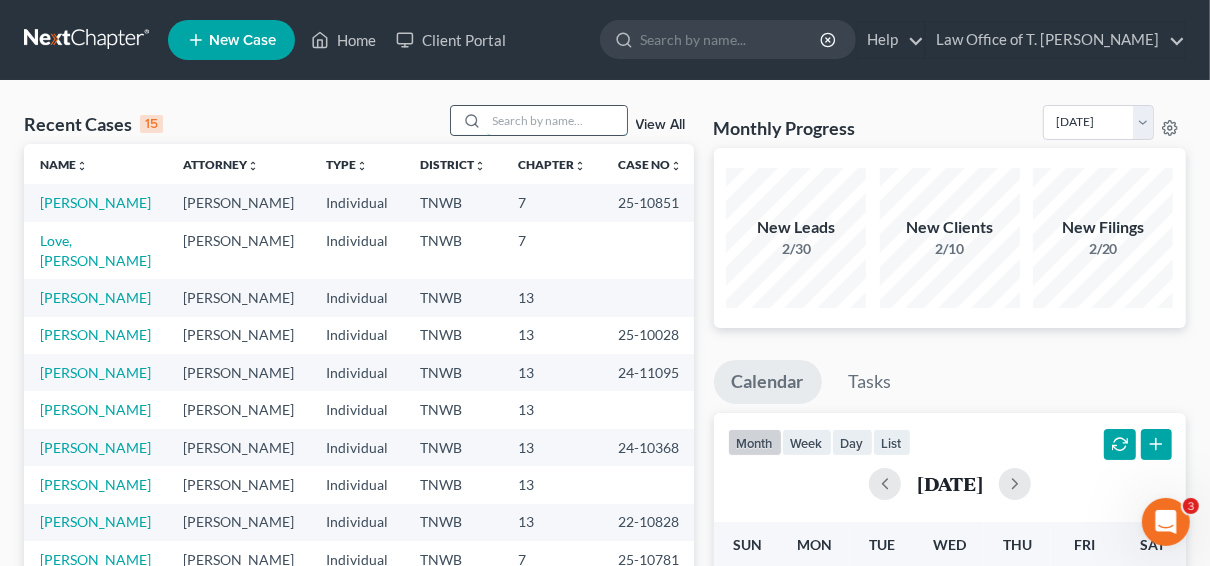 click at bounding box center [557, 120] 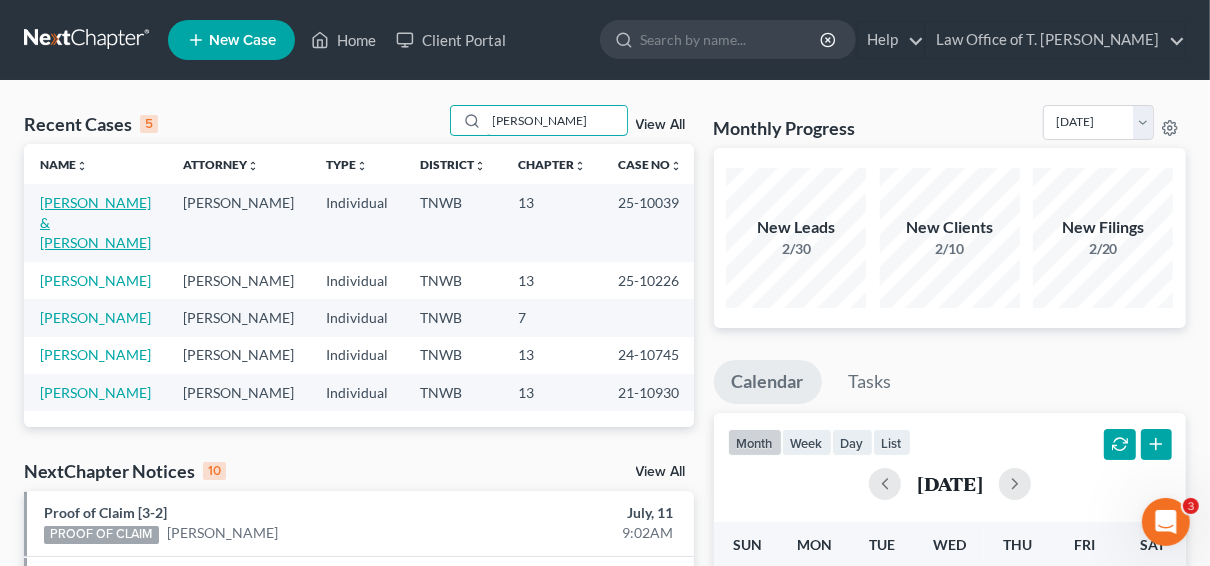 type on "[PERSON_NAME]" 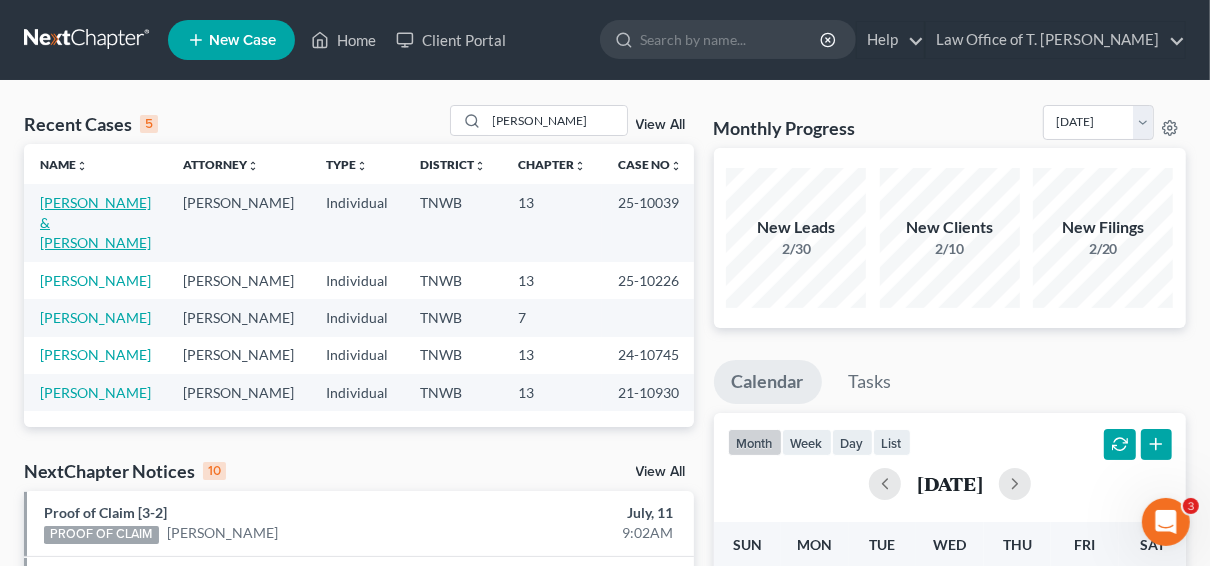 click on "[PERSON_NAME] & [PERSON_NAME]" at bounding box center (95, 222) 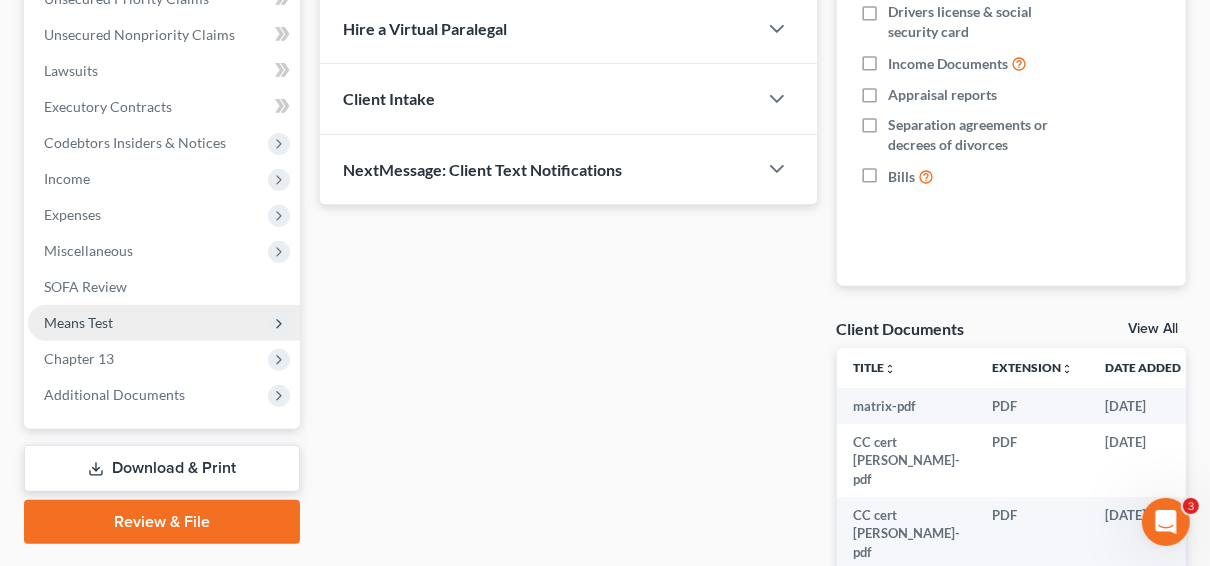 scroll, scrollTop: 480, scrollLeft: 0, axis: vertical 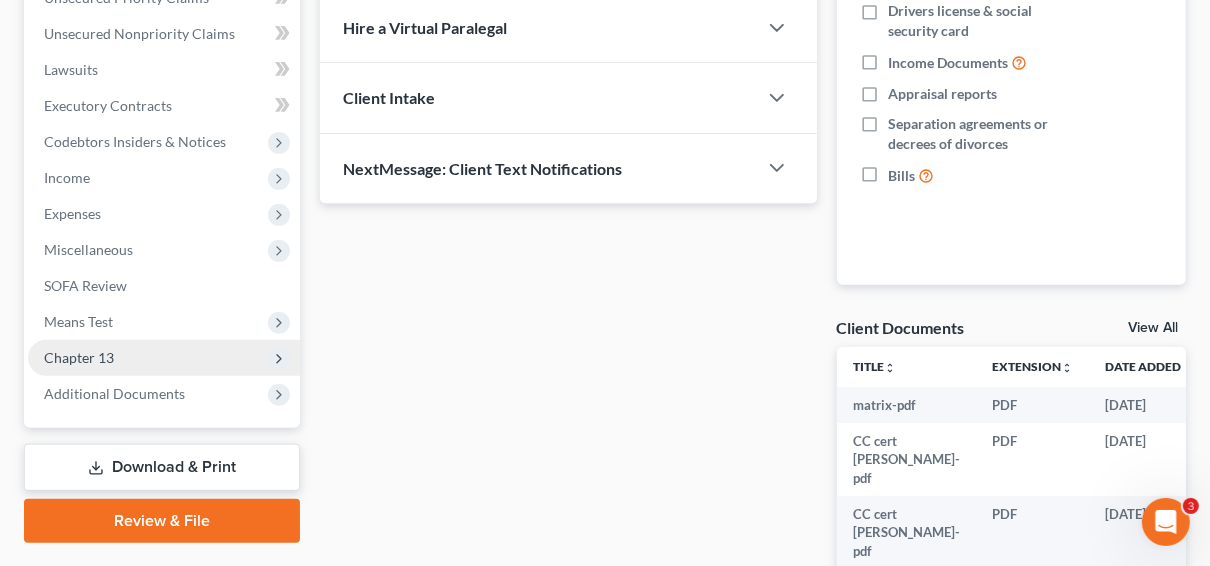 click on "Chapter 13" at bounding box center [164, 358] 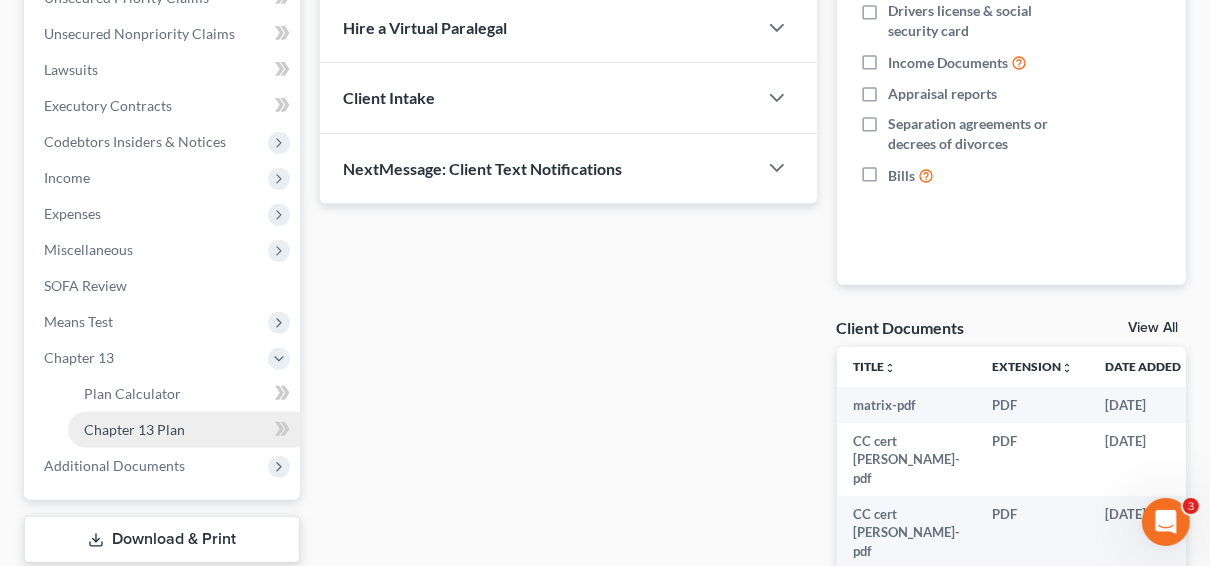 click on "Chapter 13 Plan" at bounding box center (134, 429) 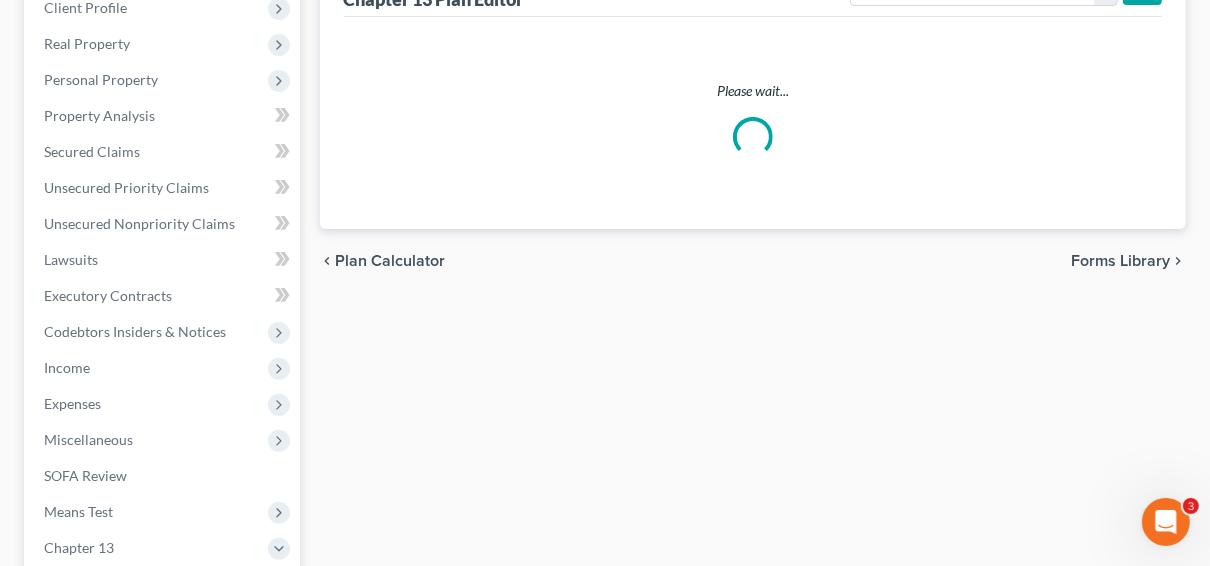 scroll, scrollTop: 0, scrollLeft: 0, axis: both 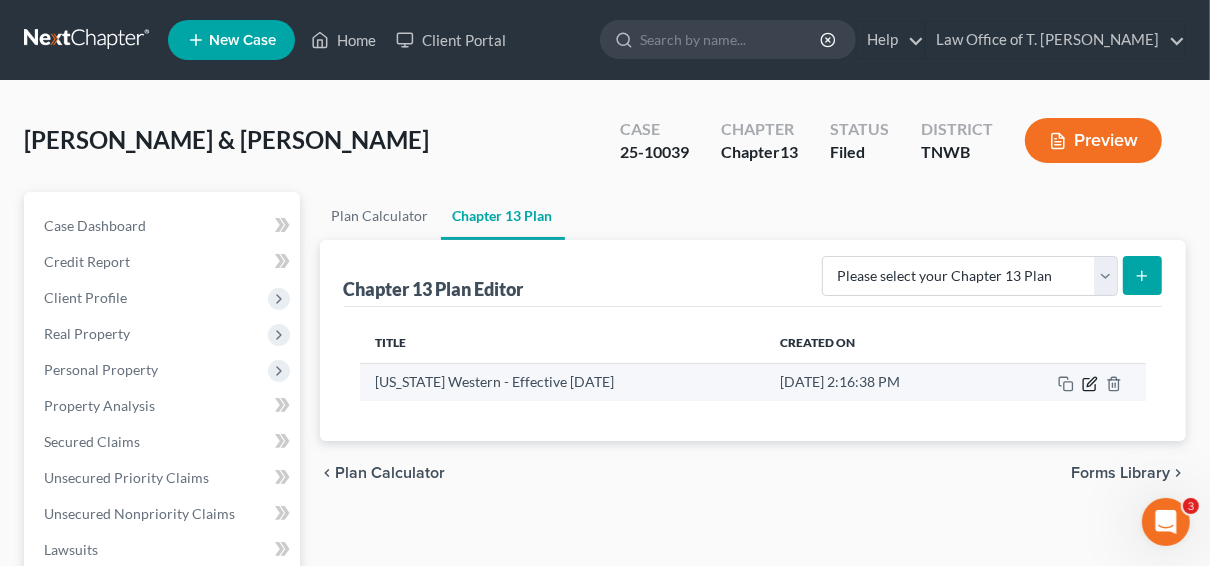 click 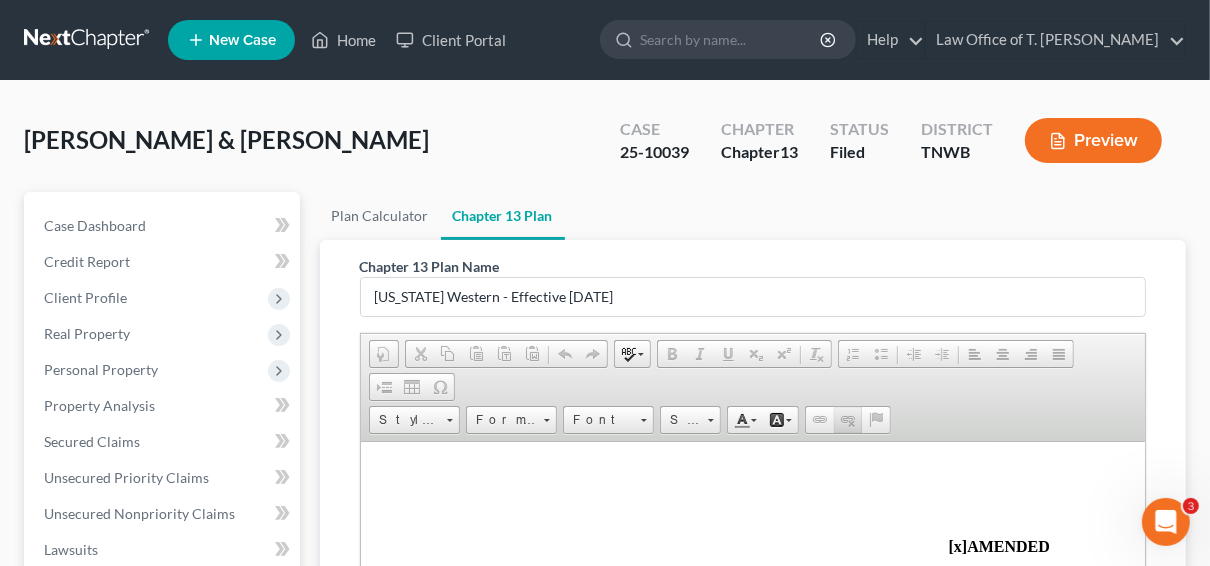 scroll, scrollTop: 0, scrollLeft: 0, axis: both 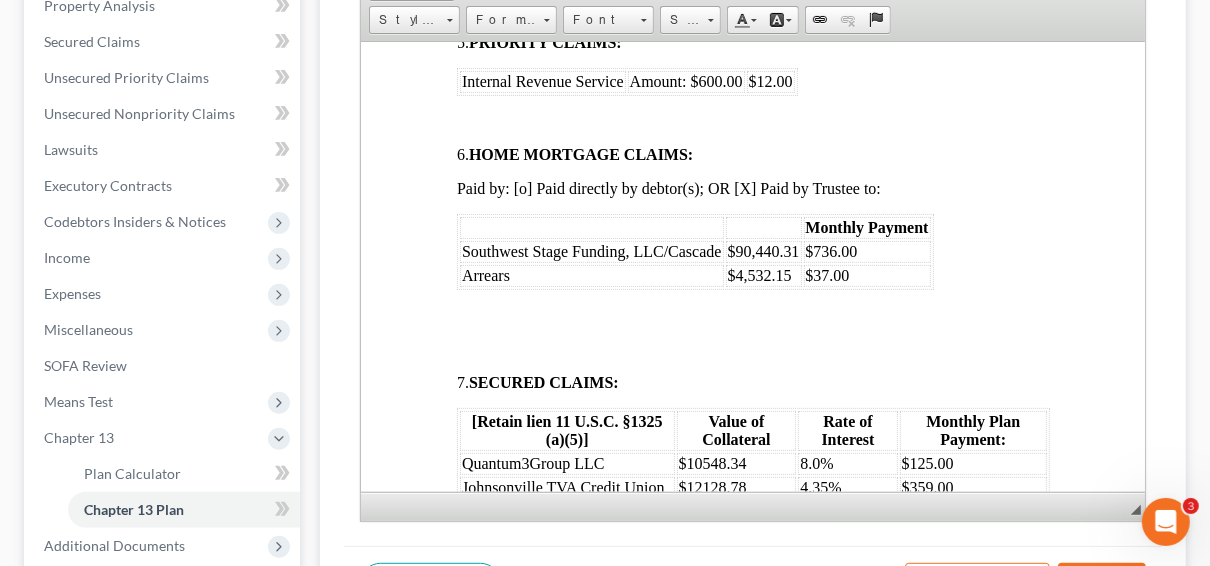 click on "$736.00" at bounding box center [866, 251] 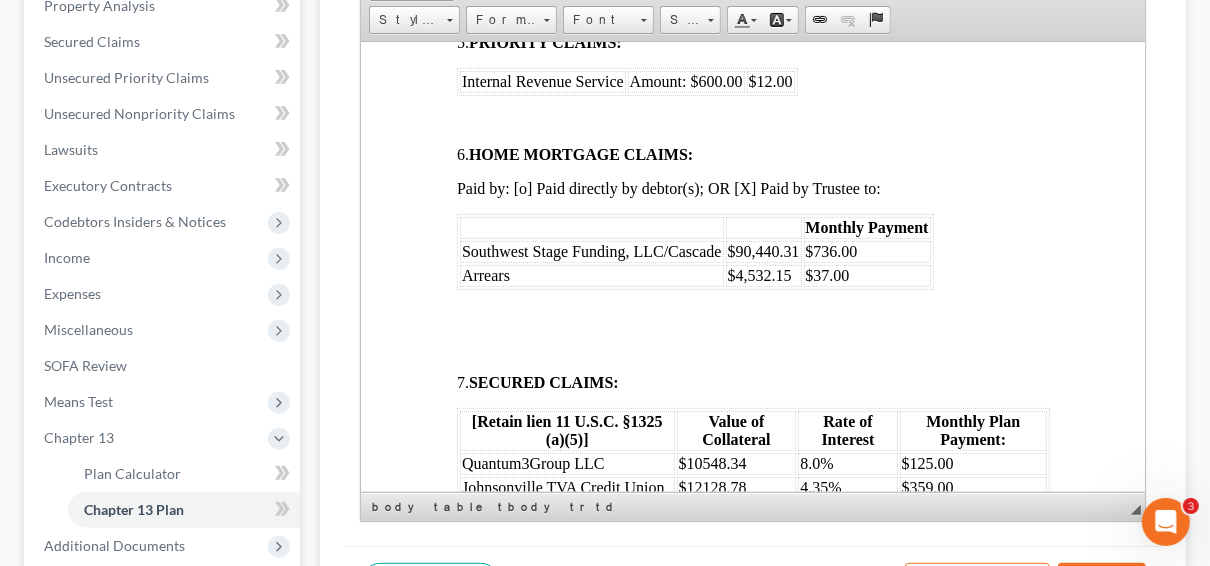 click on "Southwest Stage Funding, LLC/Cascade" at bounding box center [591, 250] 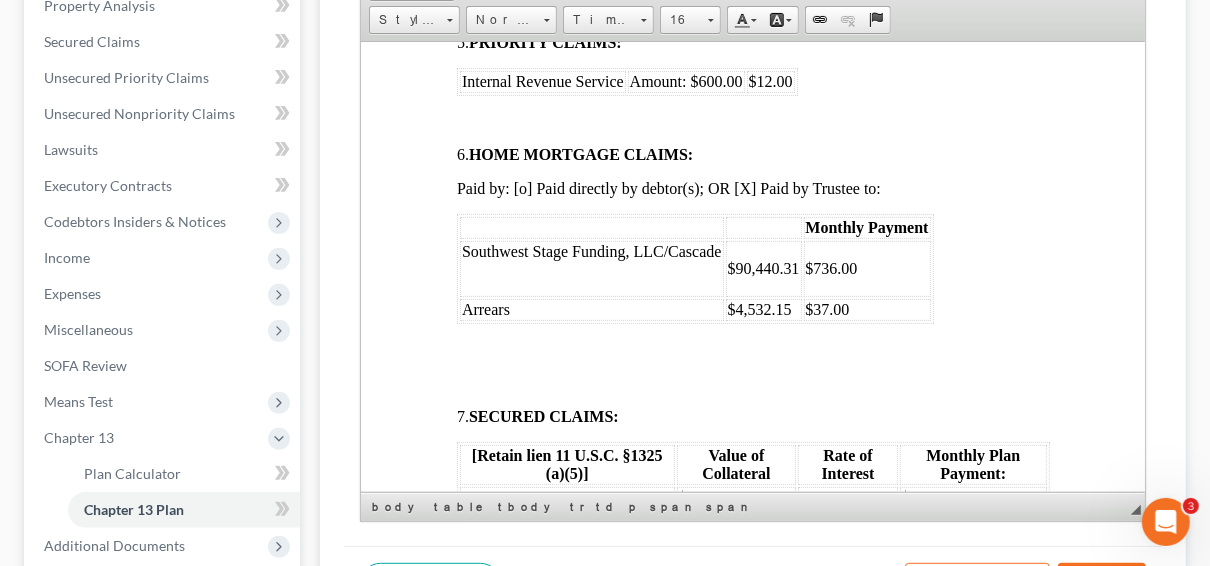 type 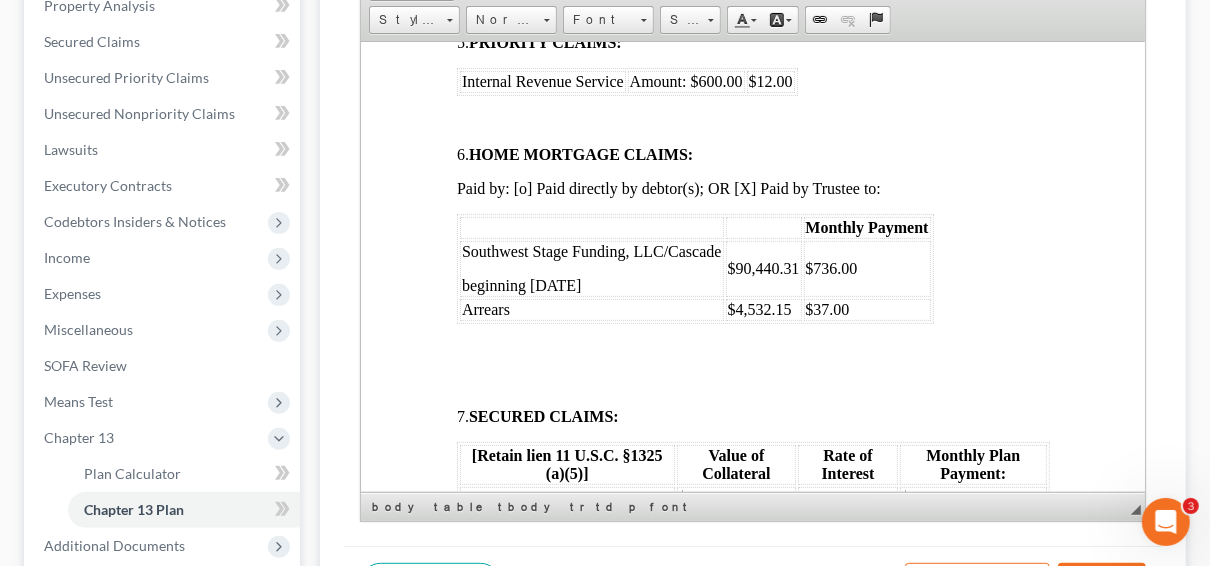 click on "beginning [DATE]" at bounding box center [521, 284] 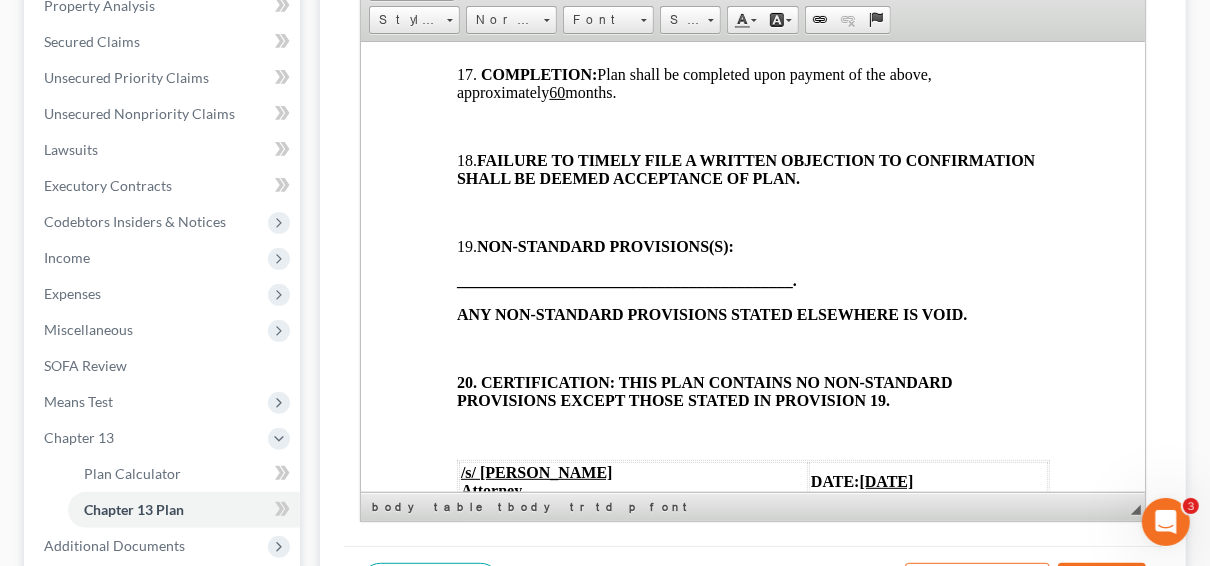 scroll, scrollTop: 3405, scrollLeft: 0, axis: vertical 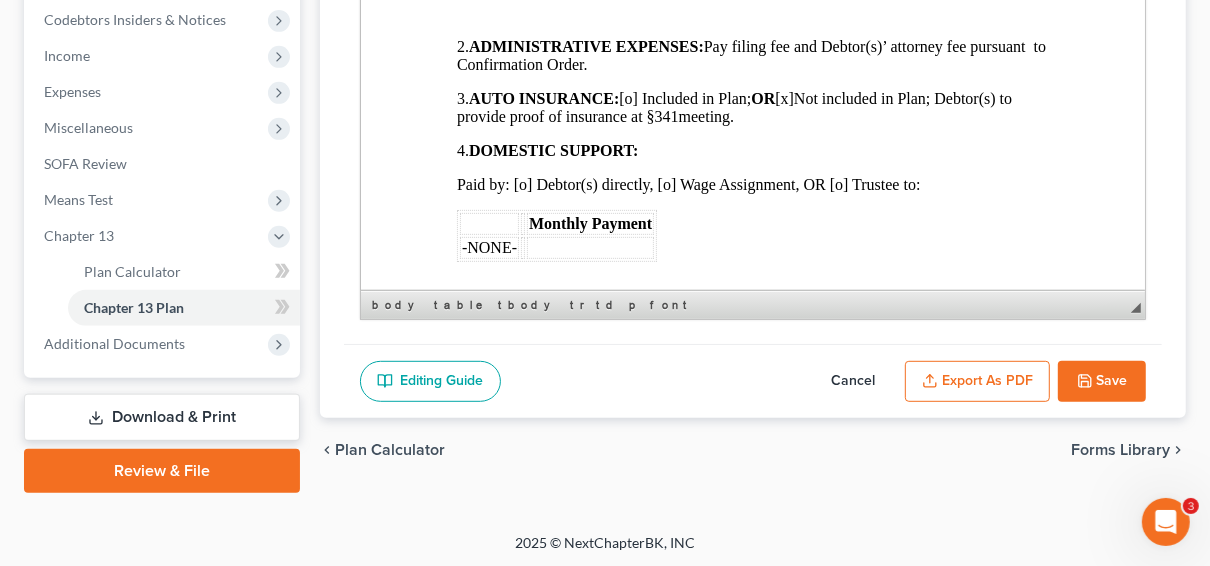 click on "Save" at bounding box center [1102, 382] 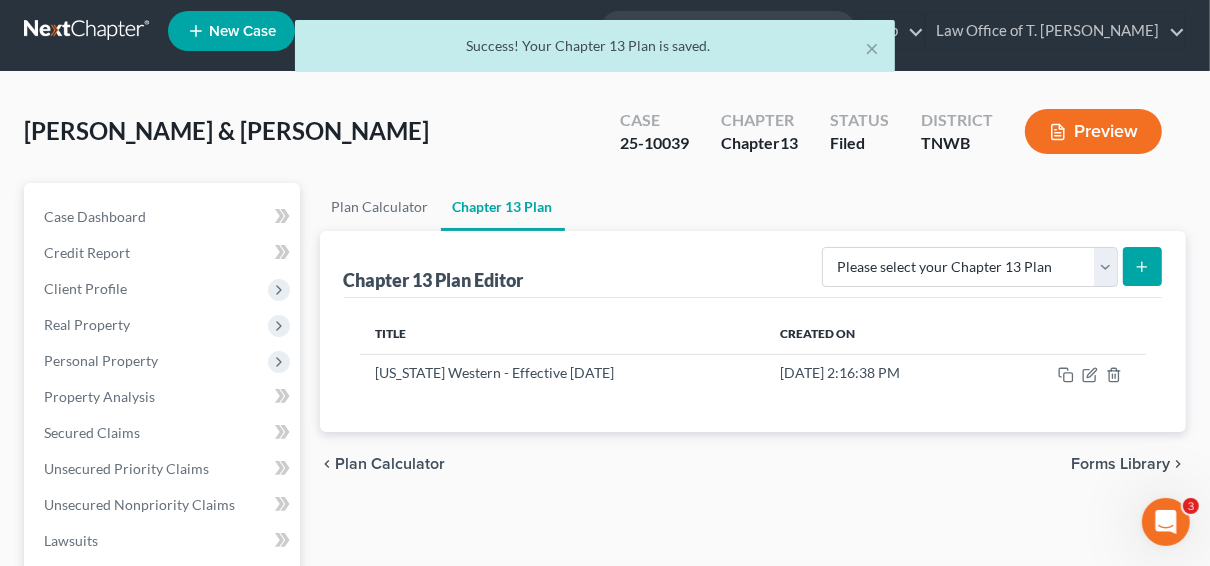 scroll, scrollTop: 0, scrollLeft: 0, axis: both 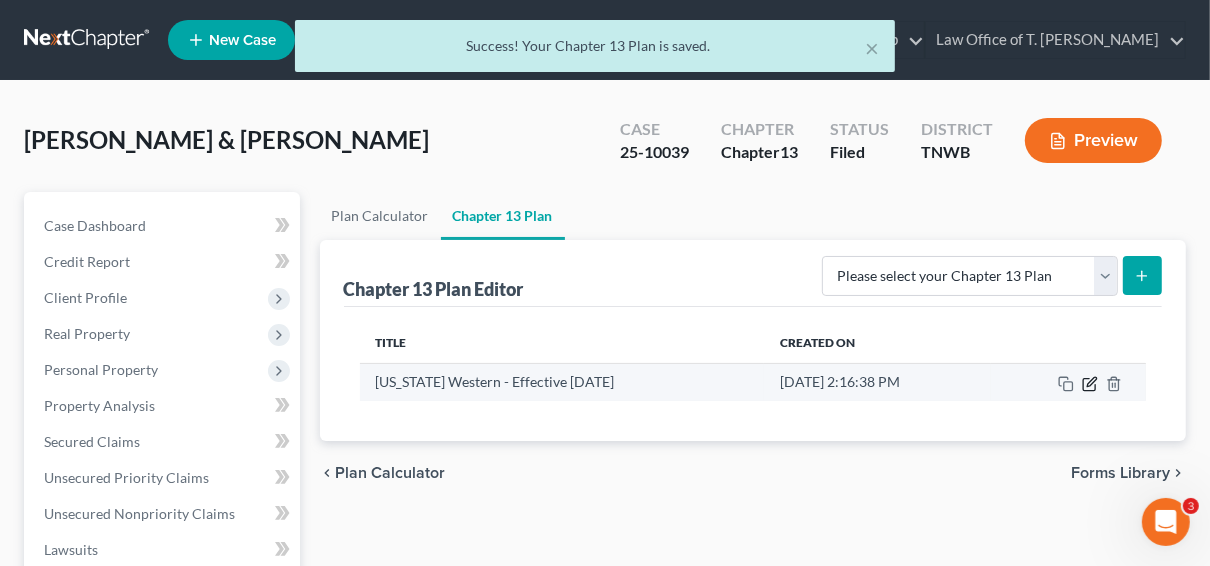click 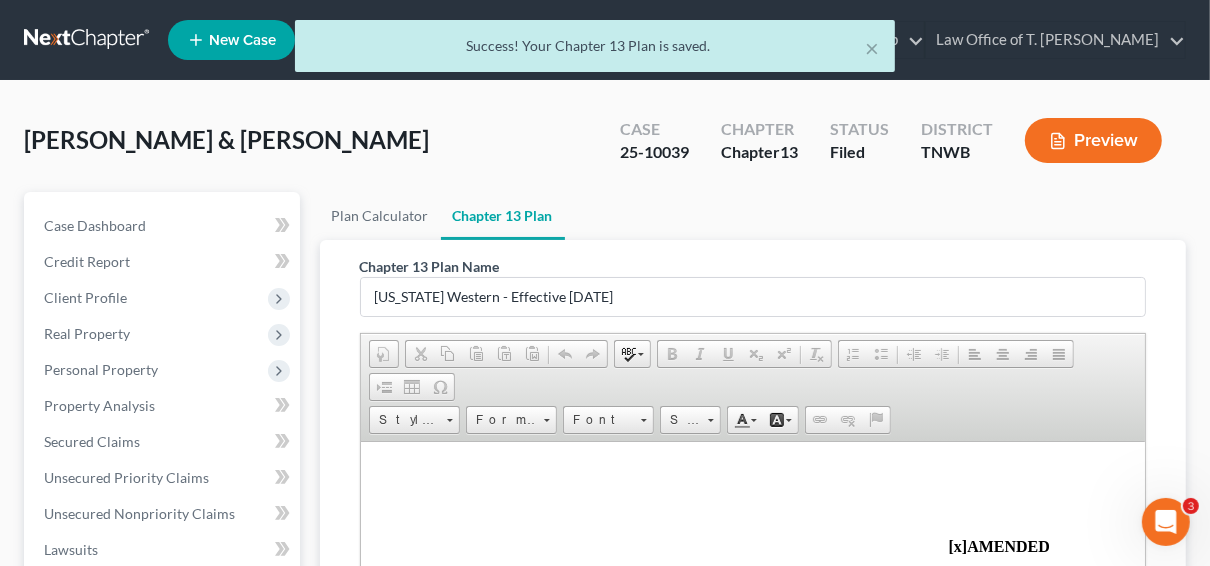 scroll, scrollTop: 0, scrollLeft: 0, axis: both 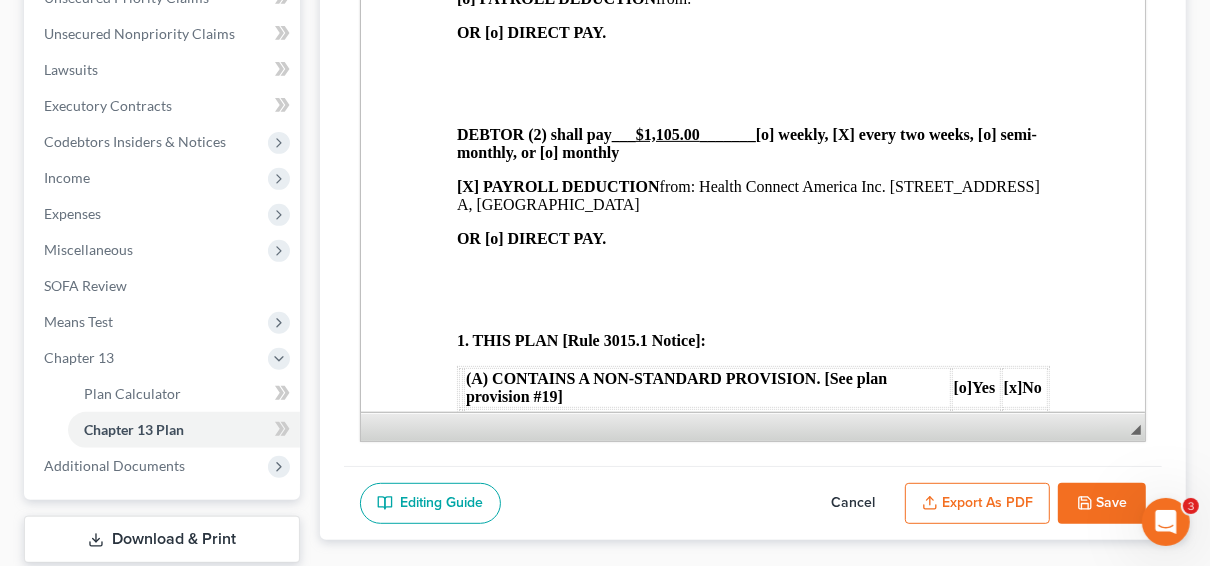 click on "Export as PDF" at bounding box center (977, 504) 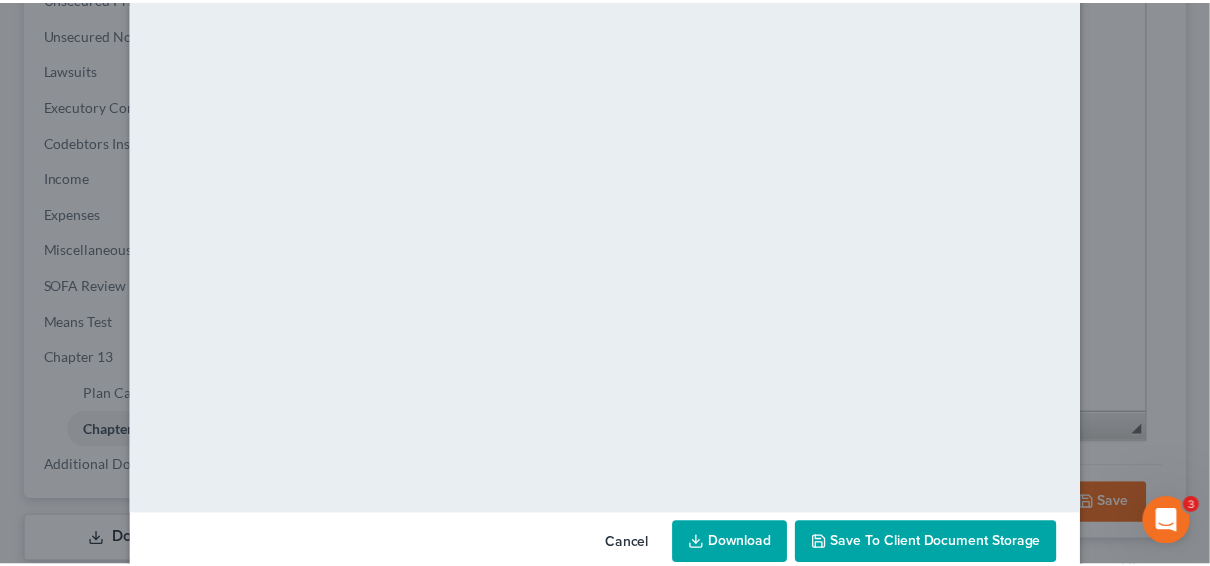 scroll, scrollTop: 270, scrollLeft: 0, axis: vertical 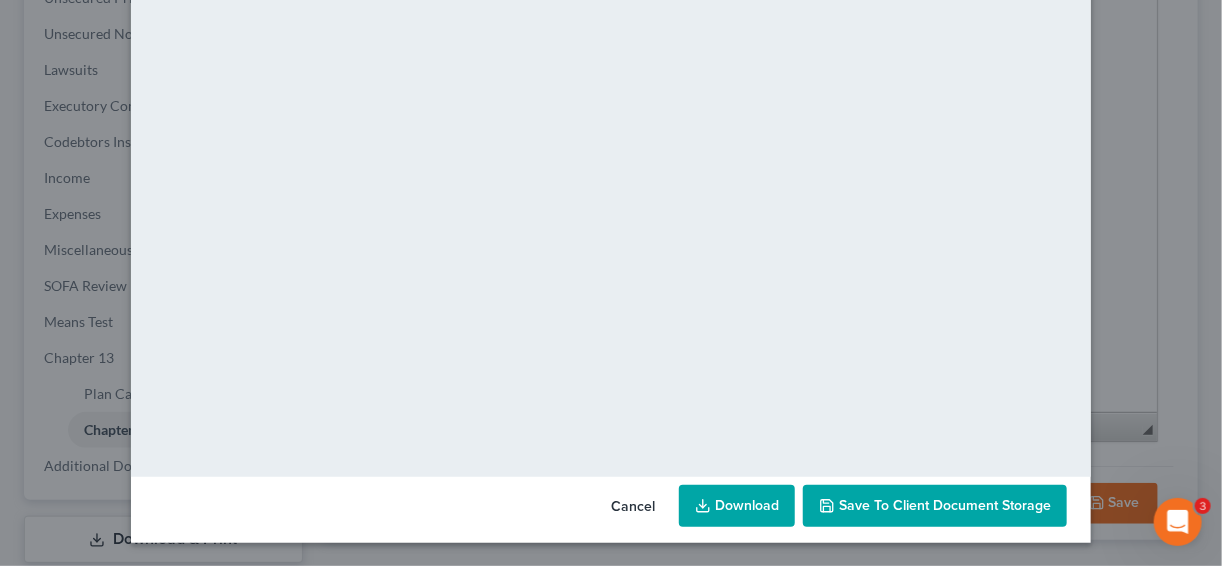click on "Download" at bounding box center [737, 506] 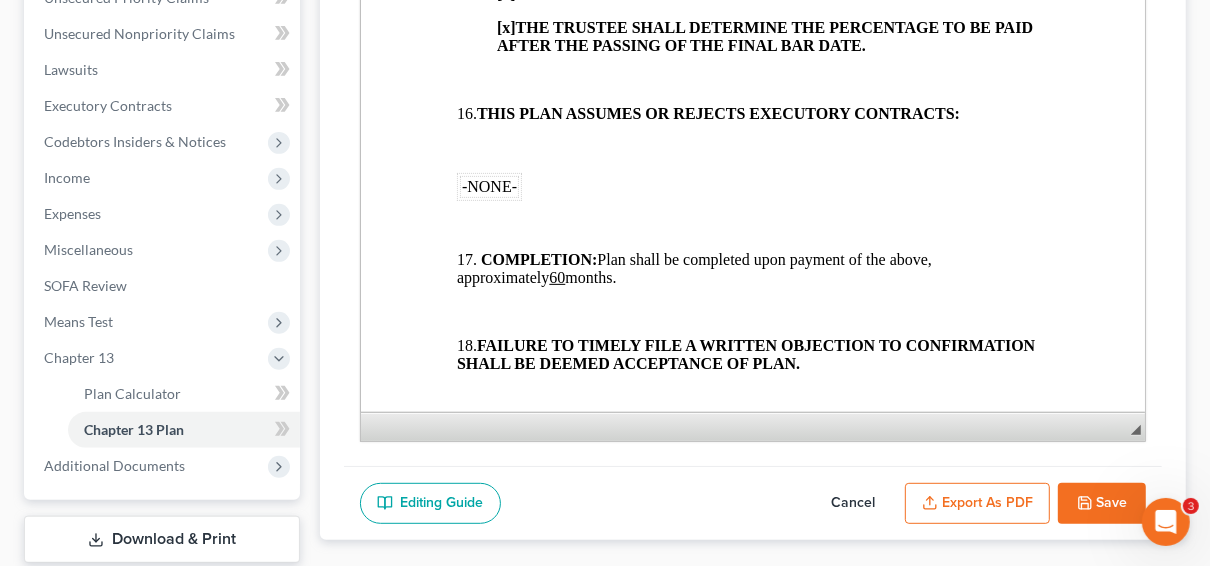 scroll, scrollTop: 3040, scrollLeft: 0, axis: vertical 